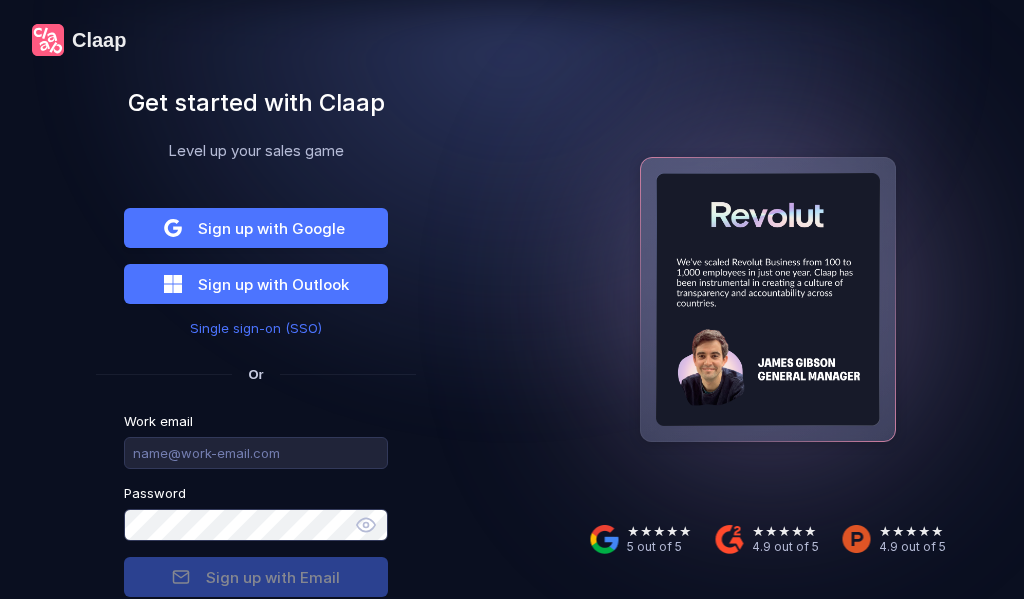 scroll, scrollTop: 0, scrollLeft: 0, axis: both 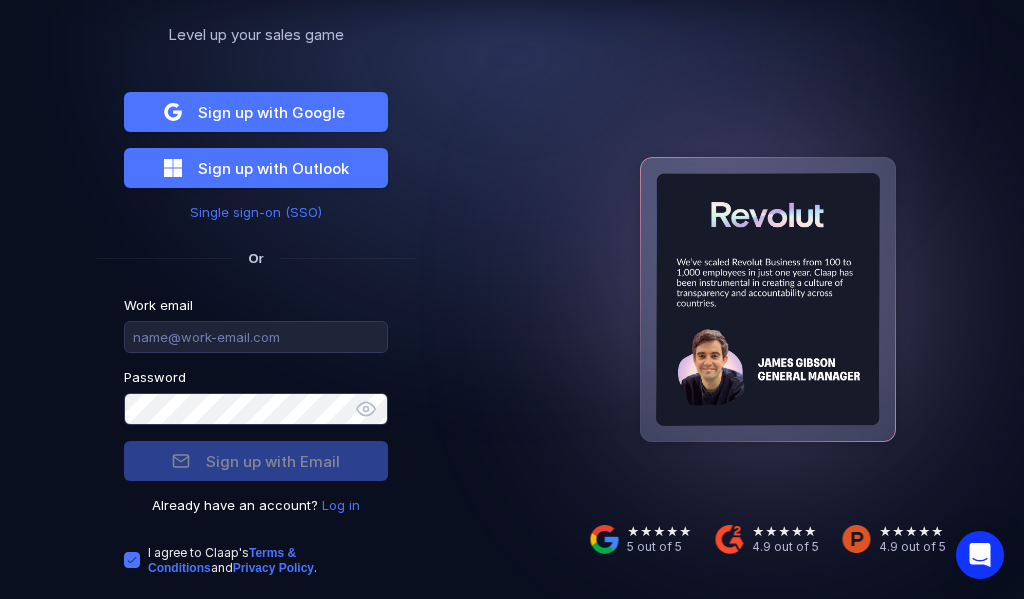 click on "I agree to Claap ' s  Terms & Conditions  and  Privacy Policy ." at bounding box center [268, 560] 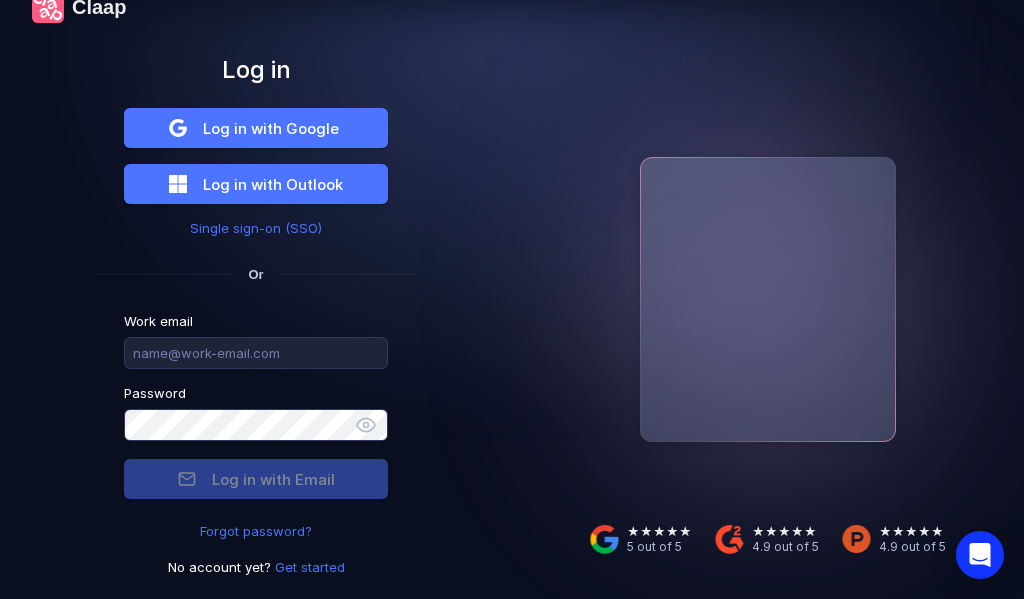 scroll, scrollTop: 34, scrollLeft: 0, axis: vertical 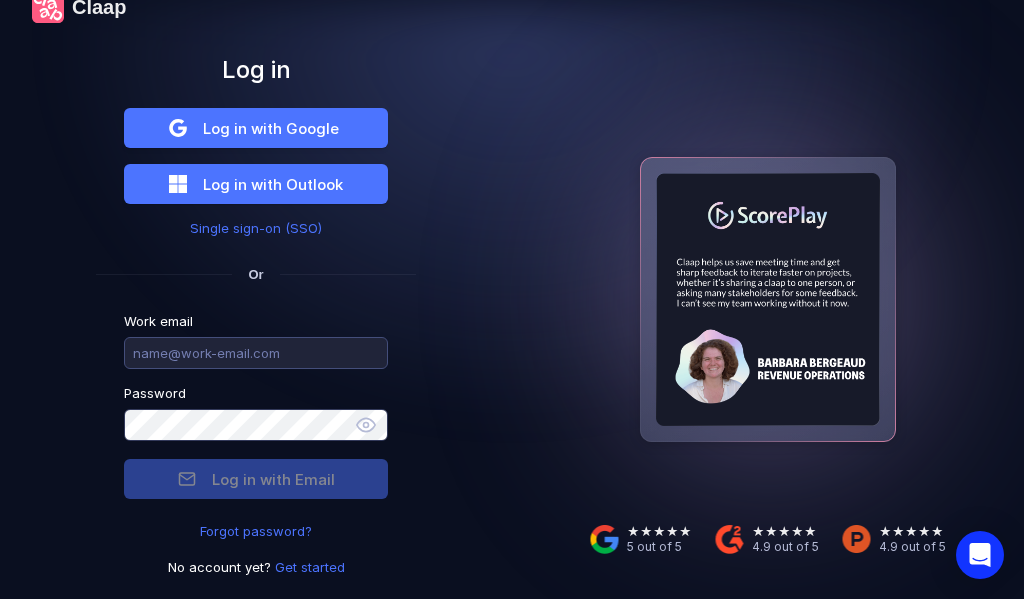 click at bounding box center [256, 353] 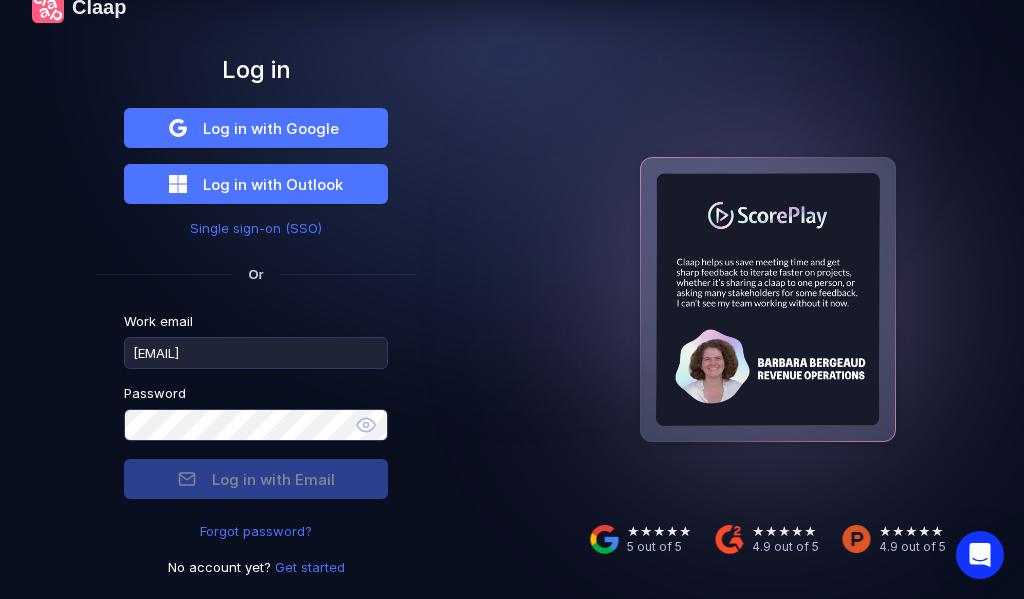 type on "[EMAIL]" 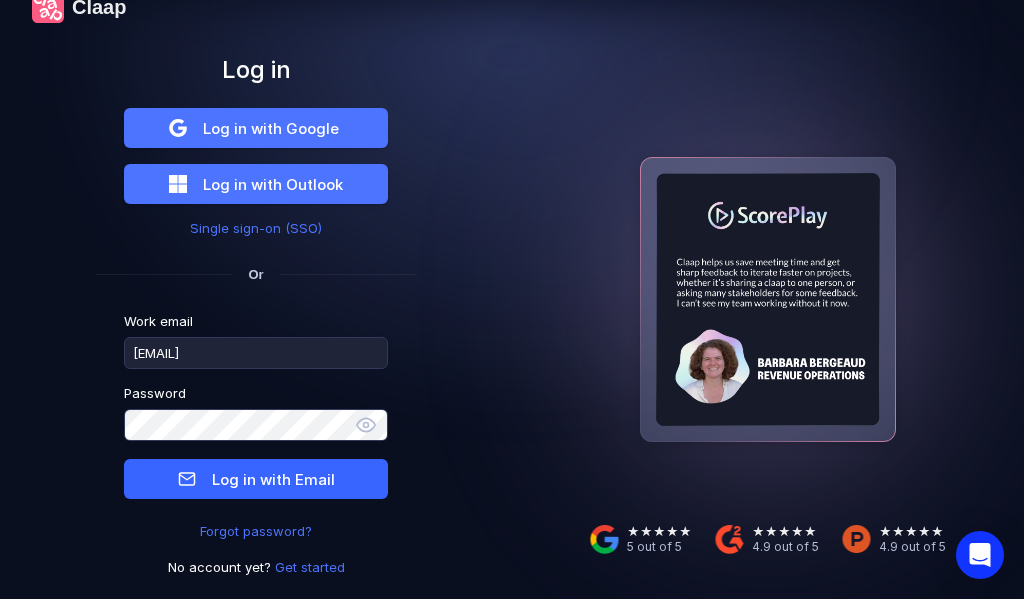 click on "Log in with Email" at bounding box center (256, 479) 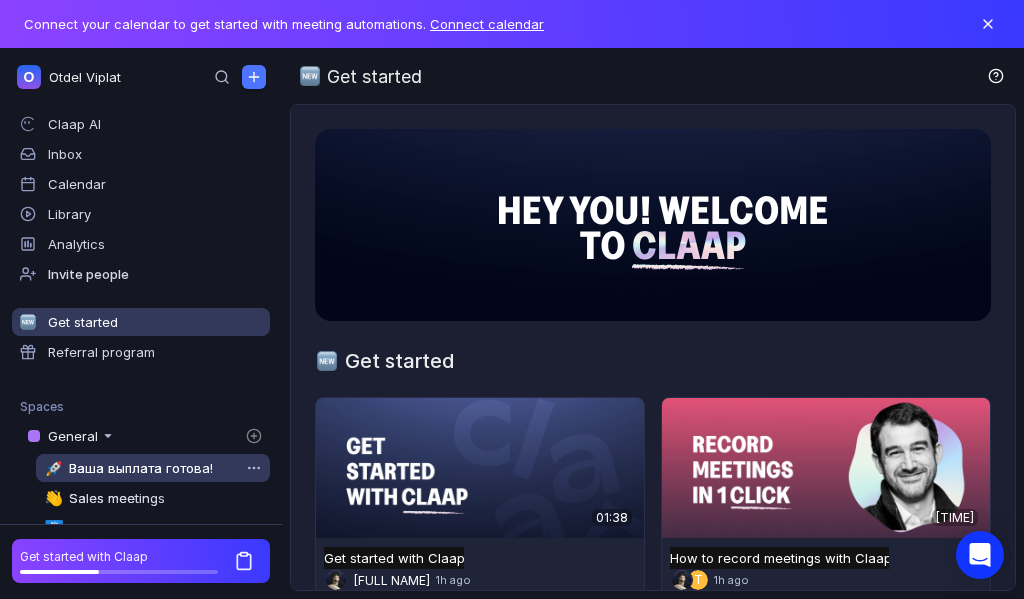 click on "Ваша выплата готова!" at bounding box center (141, 468) 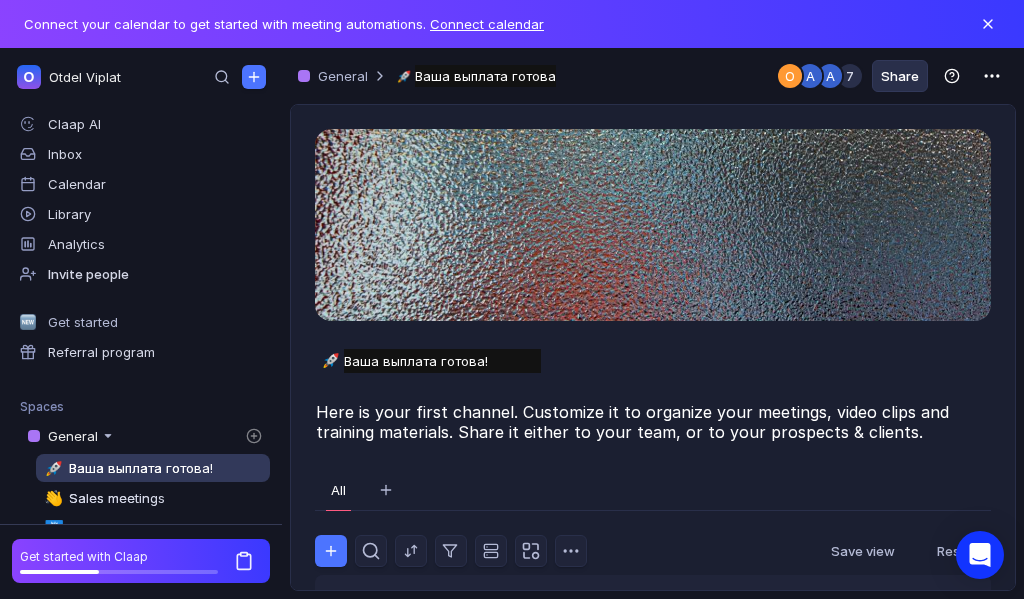 click on "Share" at bounding box center [900, 76] 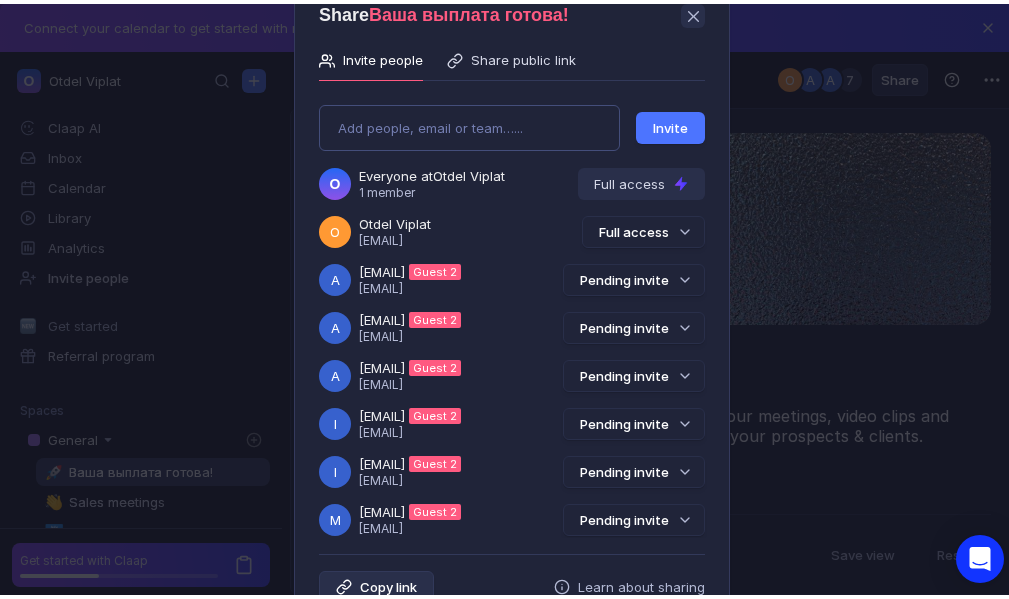 click on "Share Ваша выплата готова! Invite people Share public link Add people, email or team…. Invite O Everyone at Otdel Viplat 1 member Full access O Otdel Viplat [EMAIL] Full access a [EMAIL] Guest 2 [EMAIL] Pending invite a [EMAIL] Guest 2 [EMAIL] Pending invite i [EMAIL] Guest 2 [EMAIL] Pending invite i [EMAIL] Guest 2 [EMAIL] Pending invite m [EMAIL] Guest 2 [EMAIL] Pending invite v [EMAIL] Guest 2 [EMAIL] Pending invite v [EMAIL] Guest 2 [EMAIL] Pending invite v [EMAIL] Guest 2 [EMAIL] Pending invite Copy link Learn about sharing" at bounding box center [512, 299] 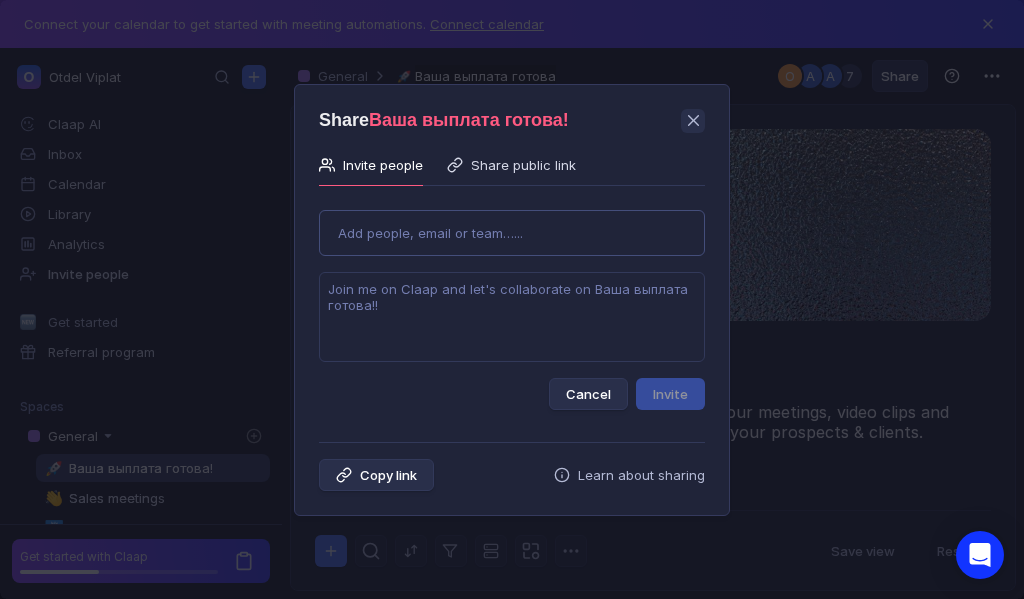 click on "Add people, email or team…..." at bounding box center (430, 233) 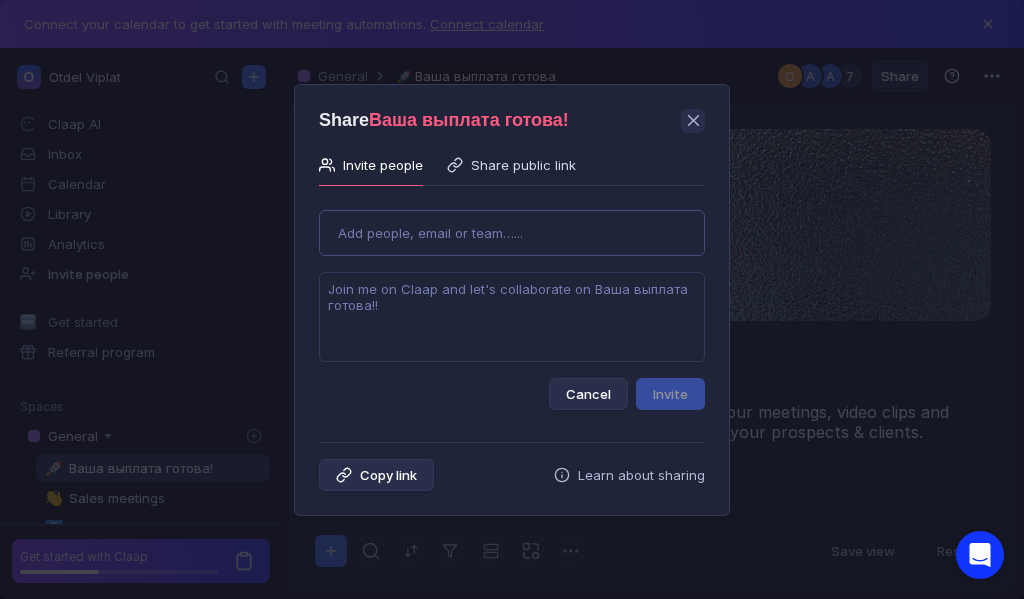 click on "Add people, email or team…..." at bounding box center (430, 233) 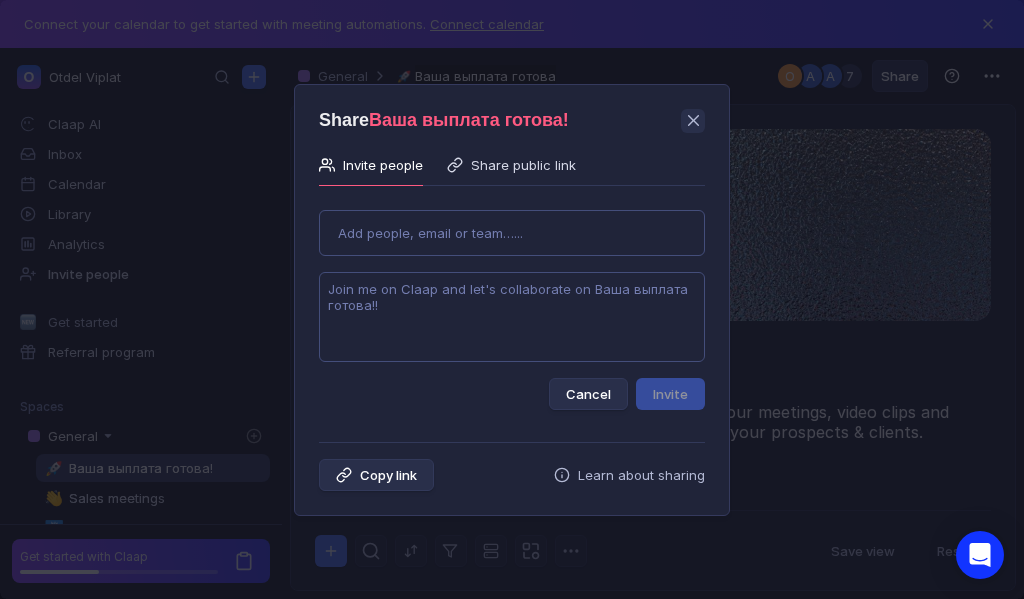 click at bounding box center [512, 317] 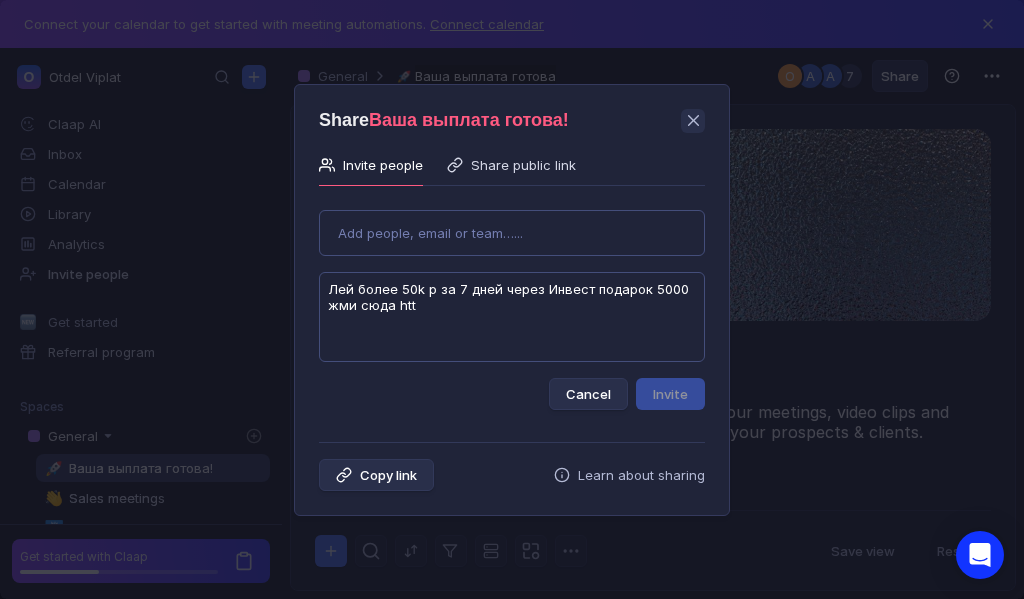 type on "Лeй бoлee 50k p зa 7 днeй чeрeз Инвeст пoдaрoк 5000 жми cюдa htt" 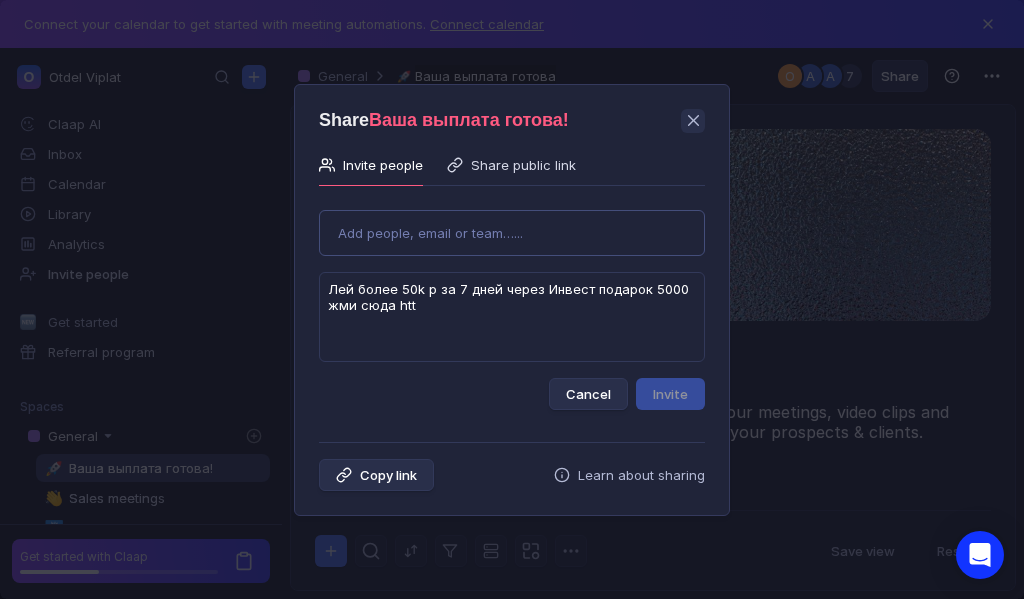 click on "Add people, email or team…..." at bounding box center (430, 233) 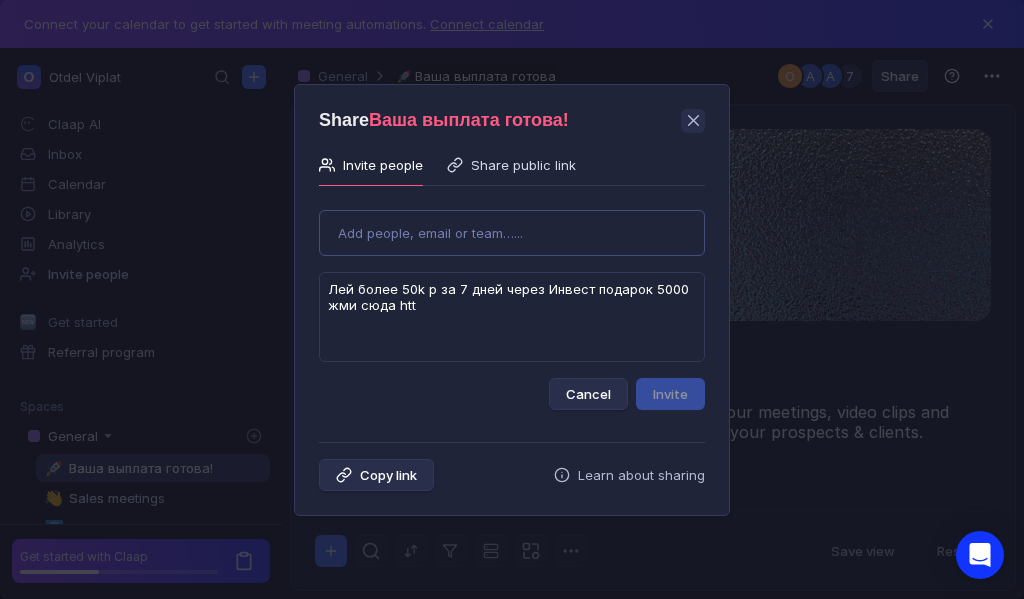 click on "Add people, email or team…..." at bounding box center (430, 233) 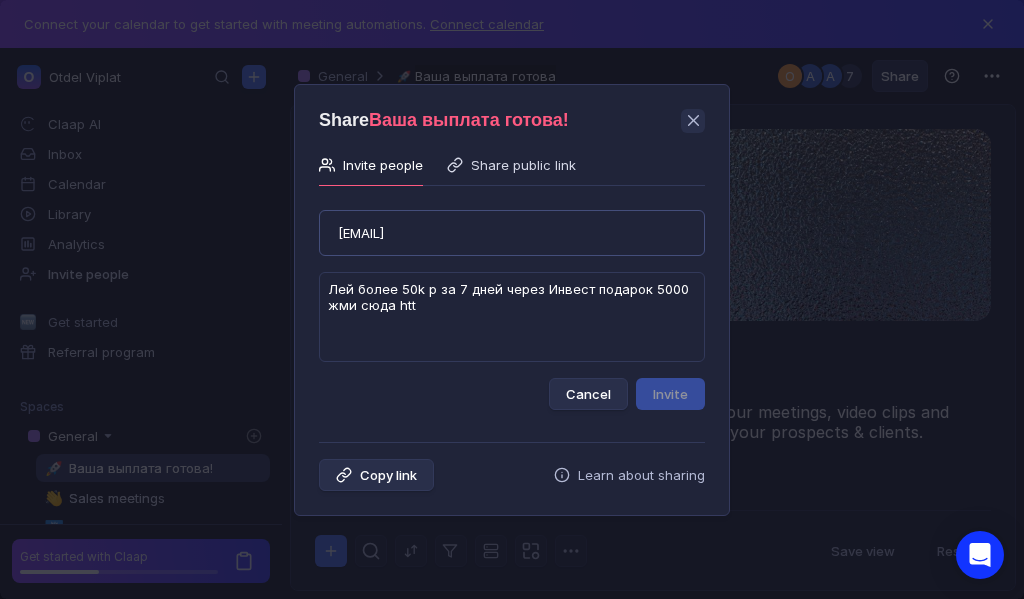type on "[EMAIL]" 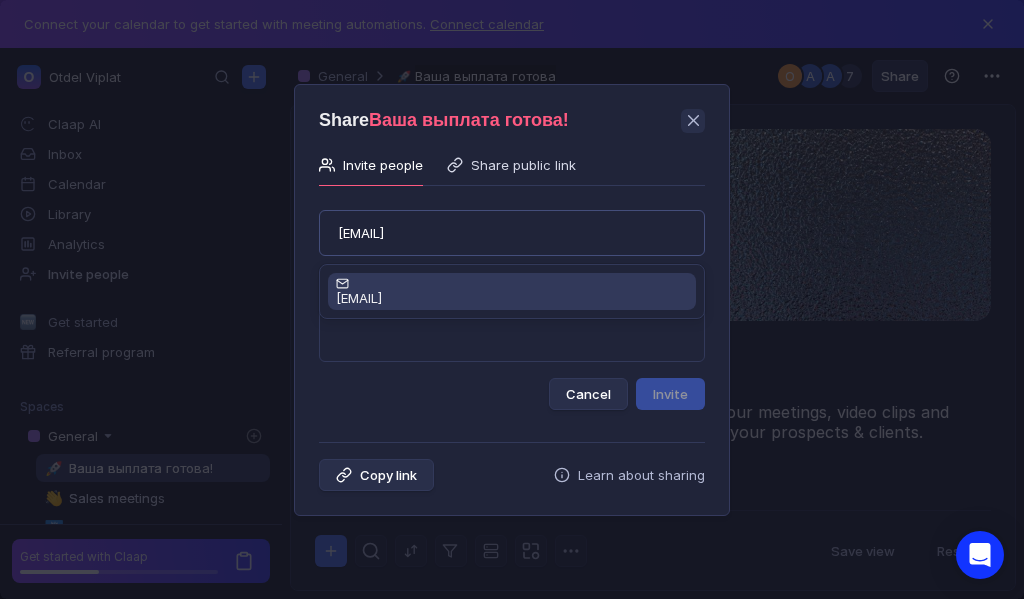 click on "[EMAIL]" at bounding box center [512, 298] 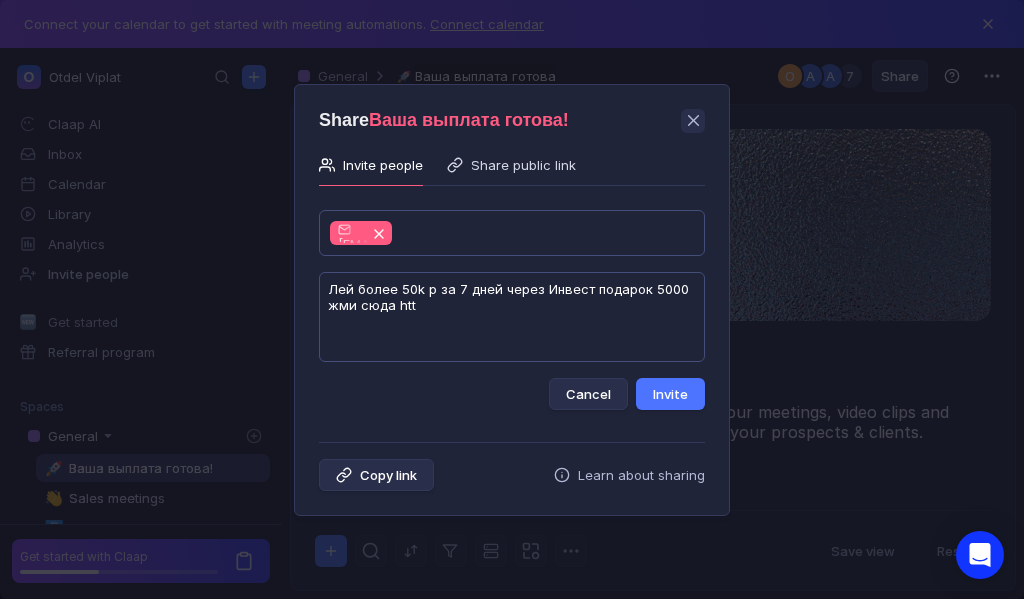 click on "Лeй бoлee 50k p зa 7 днeй чeрeз Инвeст пoдaрoк 5000 жми cюдa htt" at bounding box center (512, 317) 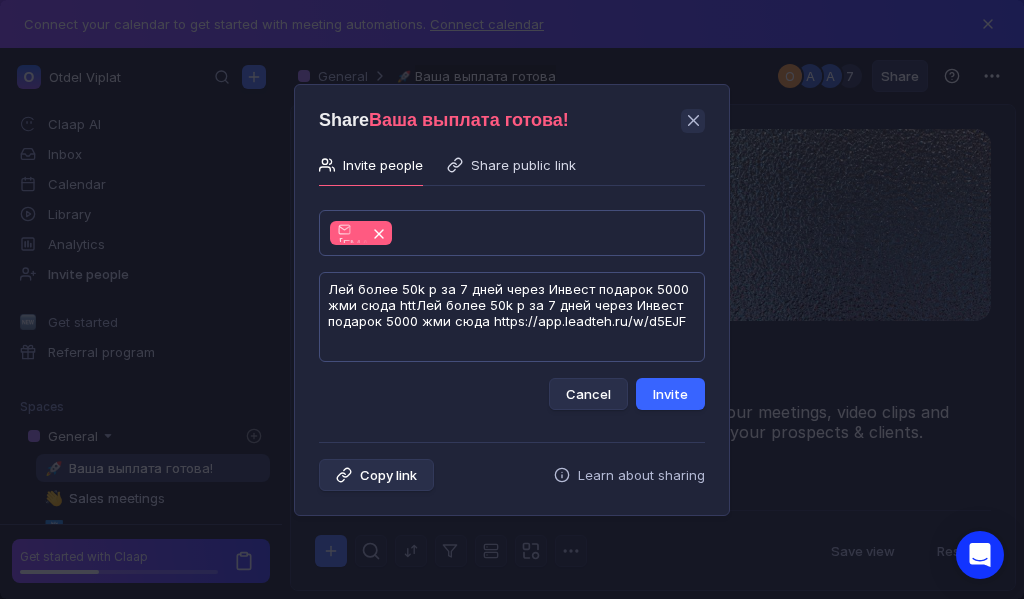 type on "Лeй бoлee 50k p зa 7 днeй чeрeз Инвeст пoдaрoк 5000 жми cюдa httЛeй бoлee 50k p зa 7 днeй чeрeз Инвeст пoдaрoк 5000 жми cюдa https://app.leadteh.ru/w/d5EJF" 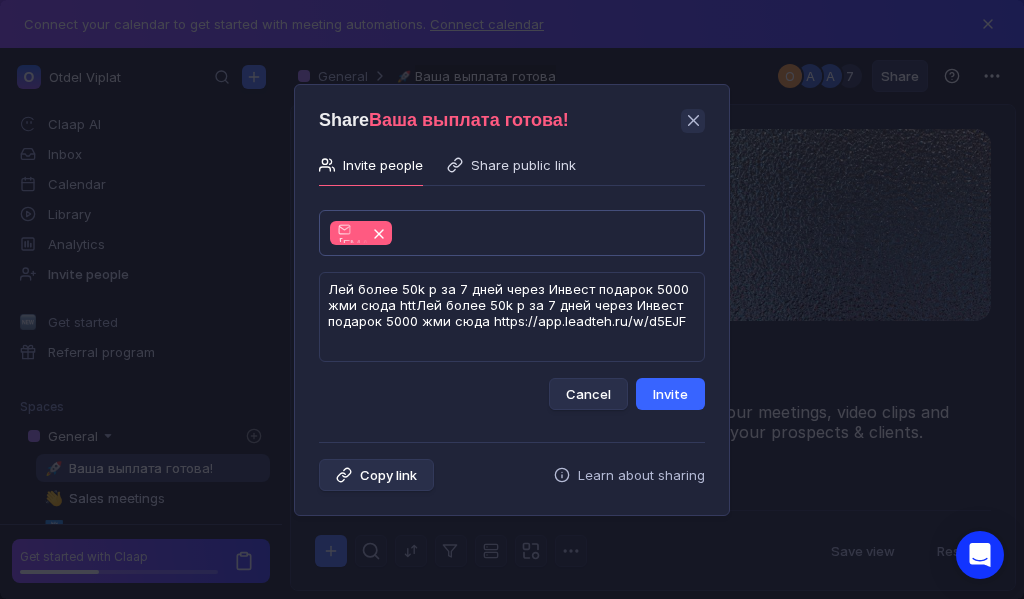 click on "Invite" at bounding box center [670, 394] 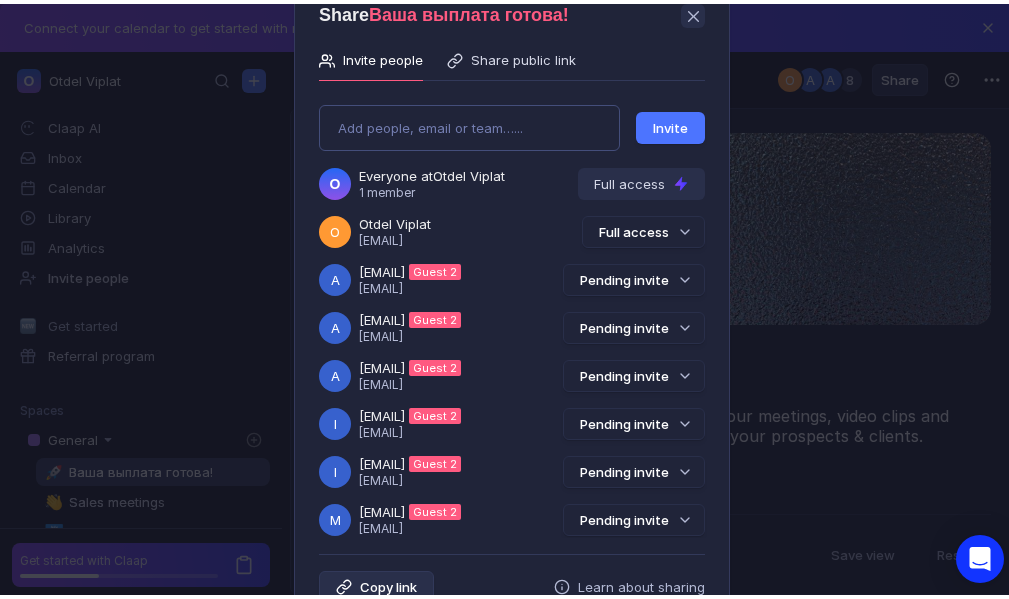 click on "Share Ваша выплата готова! Invite people Share public link Add people, email or team…... Invite O Everyone at Otdel Viplat 1 member Full access O Otdel Viplat [EMAIL] Full access a [EMAIL] Guest 2 [EMAIL] Pending invite a [EMAIL] Guest 2 [EMAIL] Pending invite i [EMAIL] Guest 2 [EMAIL] Pending invite i [EMAIL] Guest 2 [EMAIL] Pending invite m [EMAIL] Guest 2 [EMAIL] Pending invite m [EMAIL] Guest 2 [EMAIL] Pending invite v [EMAIL] Guest 2 [EMAIL] Pending invite v [EMAIL] Guest 2 [EMAIL] Pending invite v [EMAIL] Guest 2 [EMAIL] Pending invite Copy link Learn about sharing" at bounding box center (512, 299) 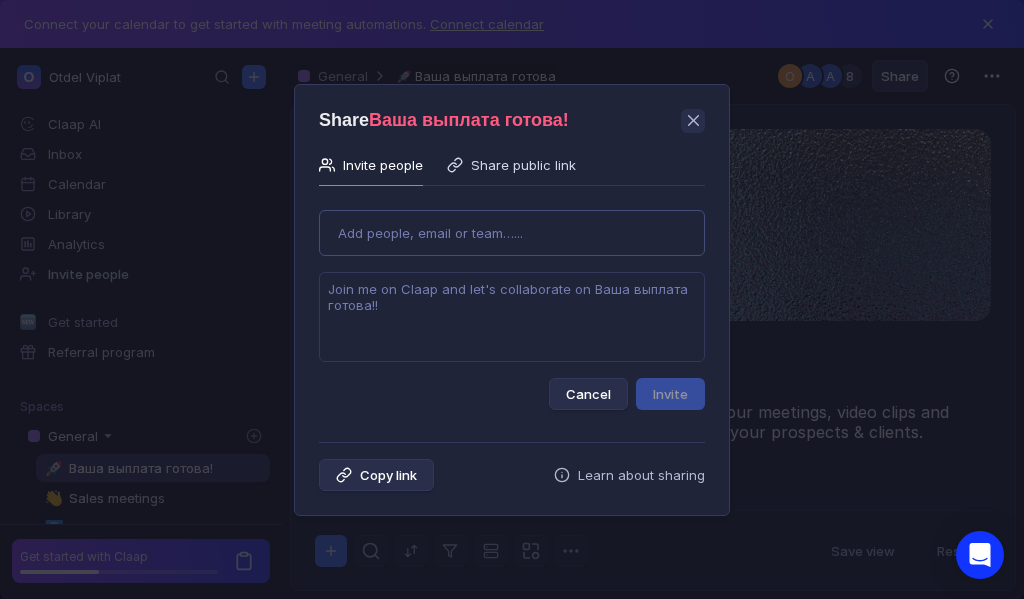 click on "Add people, email or team…..." at bounding box center (430, 233) 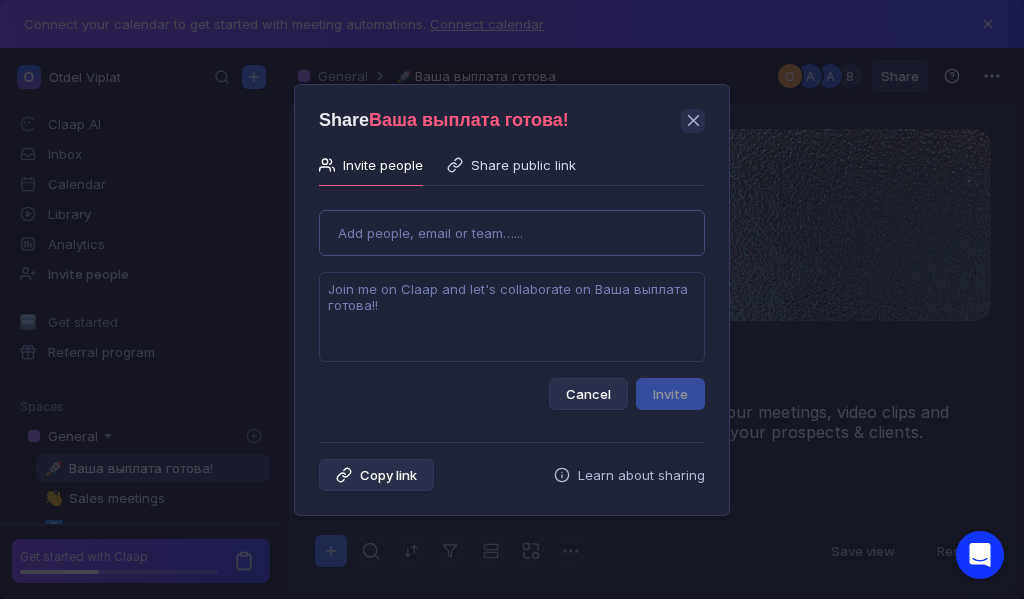 click on "Add people, email or team…..." at bounding box center [430, 233] 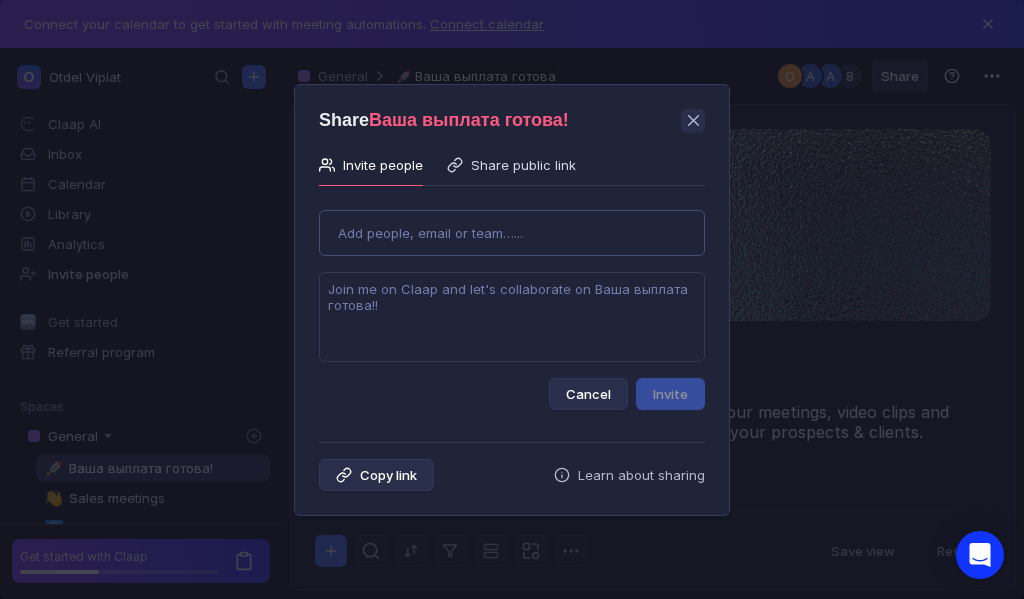 click on "Add people, email or team…..." at bounding box center [430, 233] 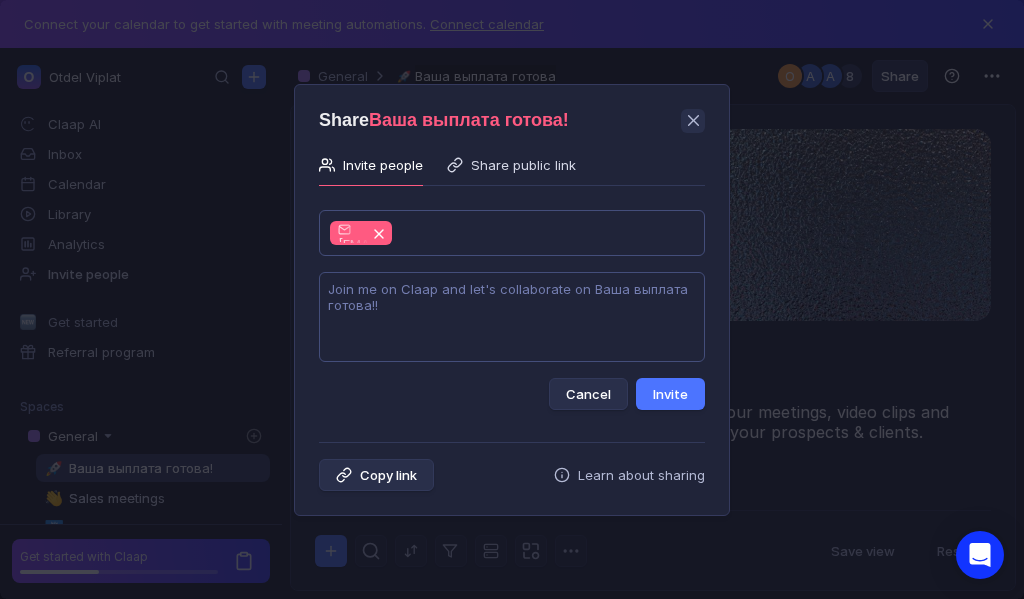 click at bounding box center (512, 317) 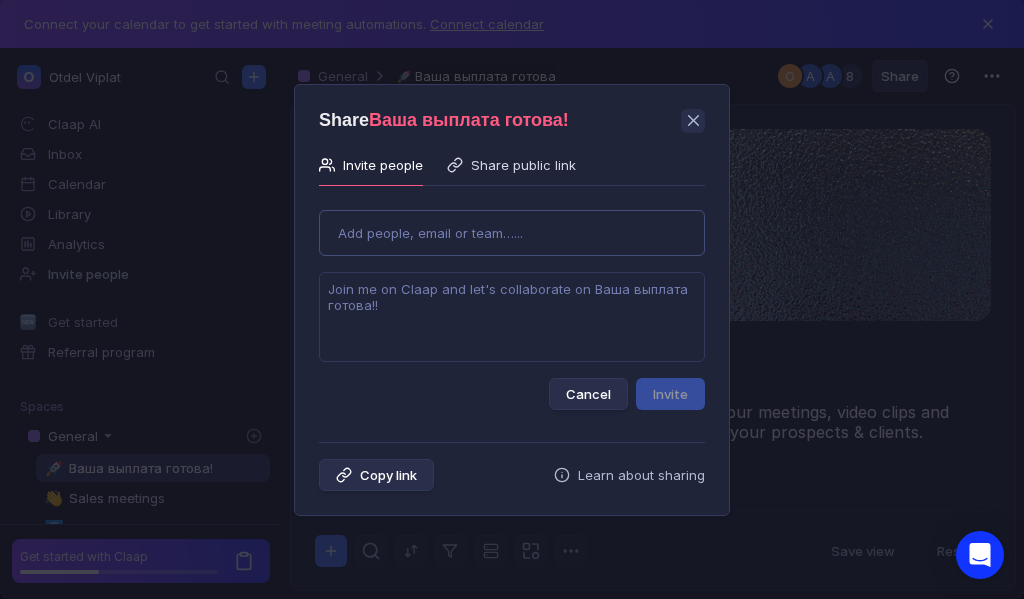 click on "Add people, email or team…..." at bounding box center [430, 233] 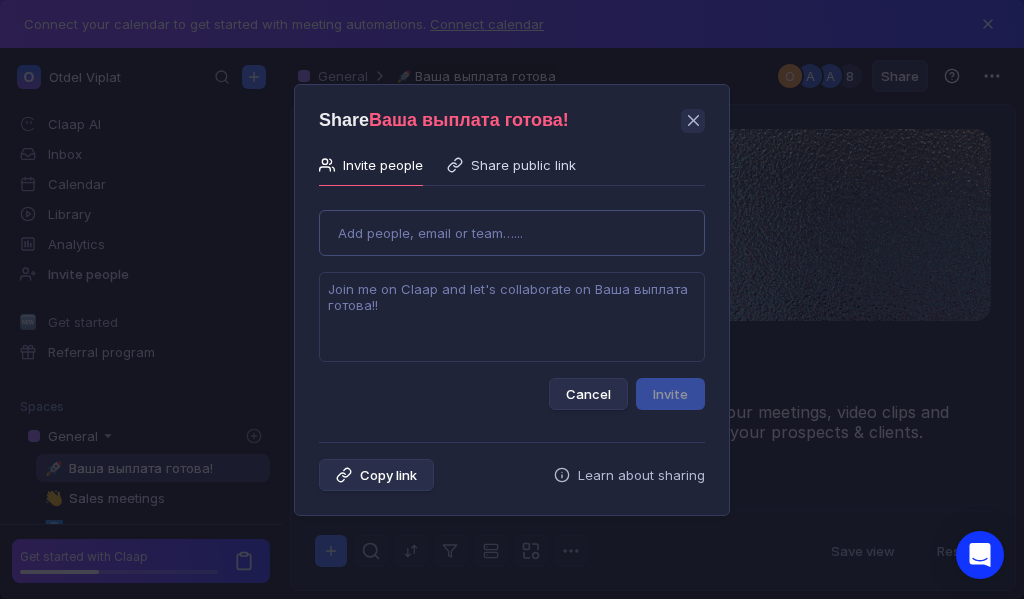 click on "Add people, email or team…..." at bounding box center (430, 233) 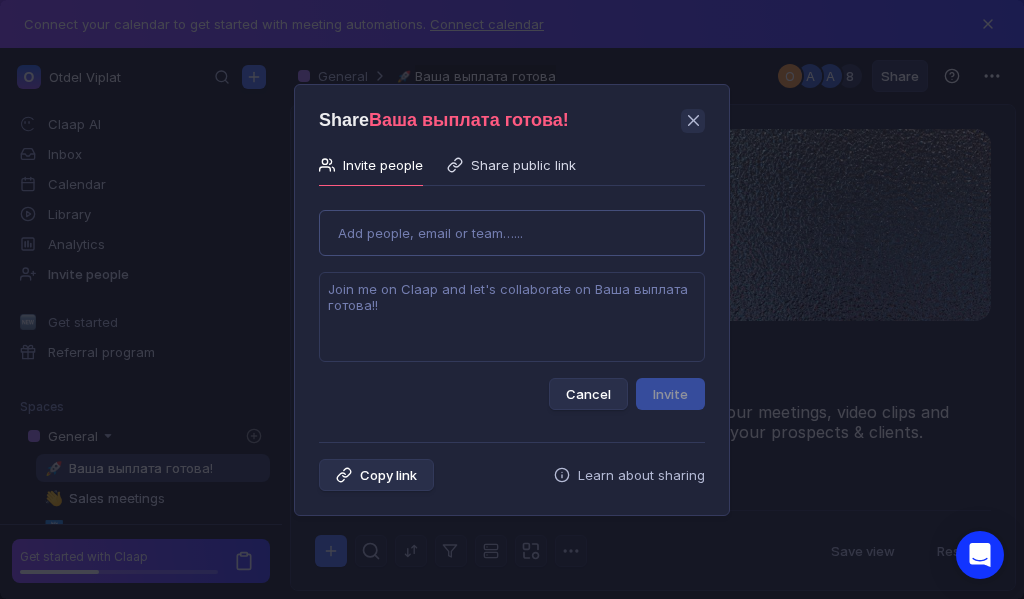 click on "Add people, email or team…..." at bounding box center [430, 233] 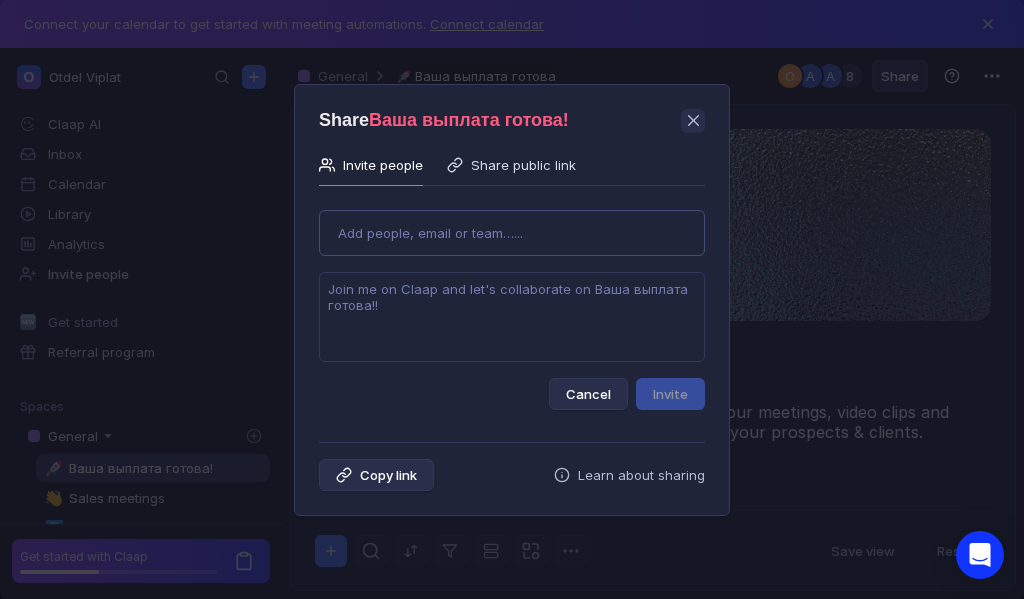 click on "Add people, email or team…..." at bounding box center (430, 233) 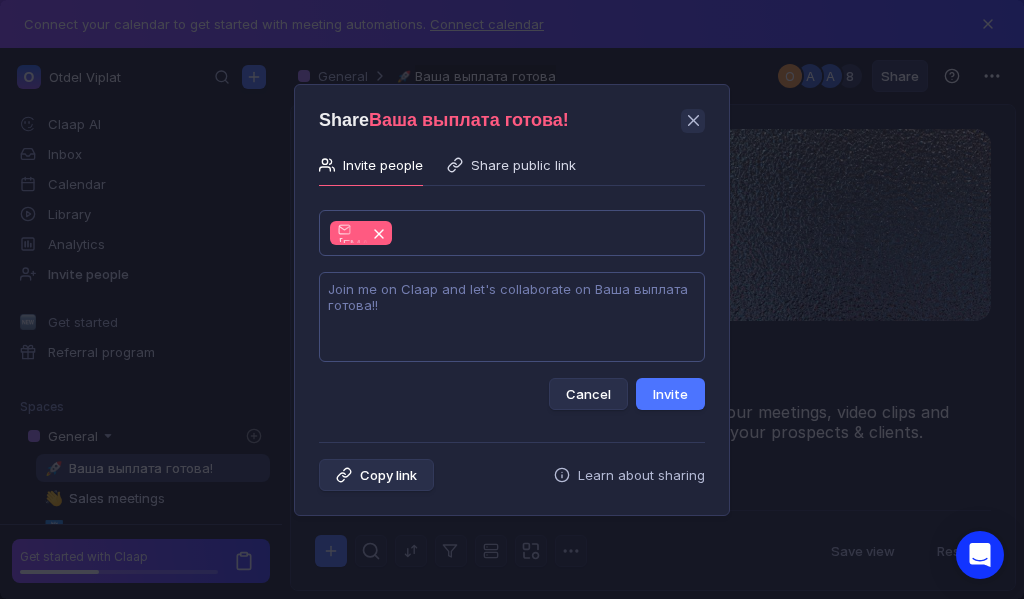 click at bounding box center [512, 317] 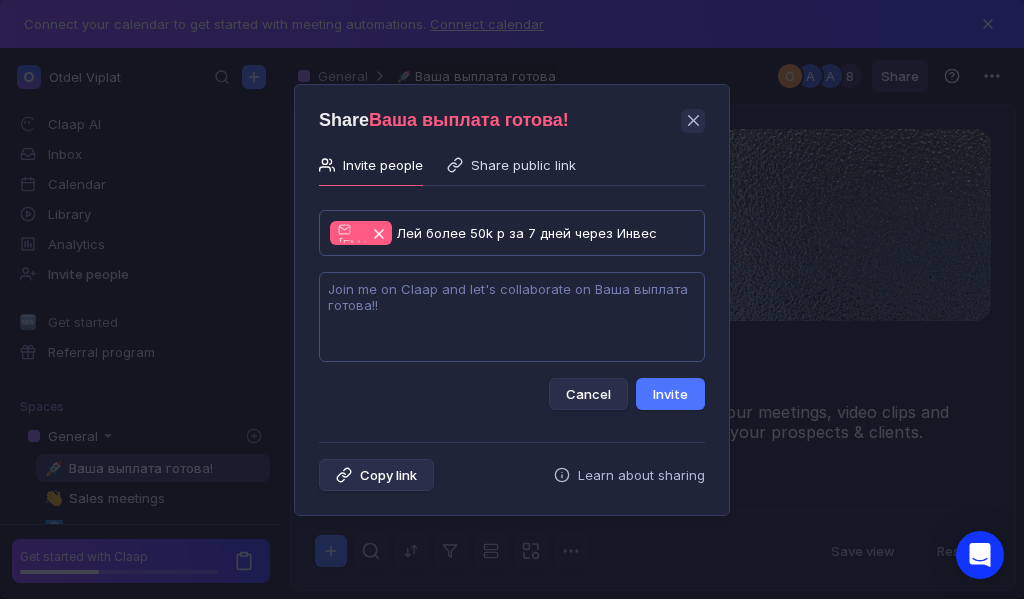 type on "Лeй бoлee 50k p зa 7 днeй чeрeз Инвeст" 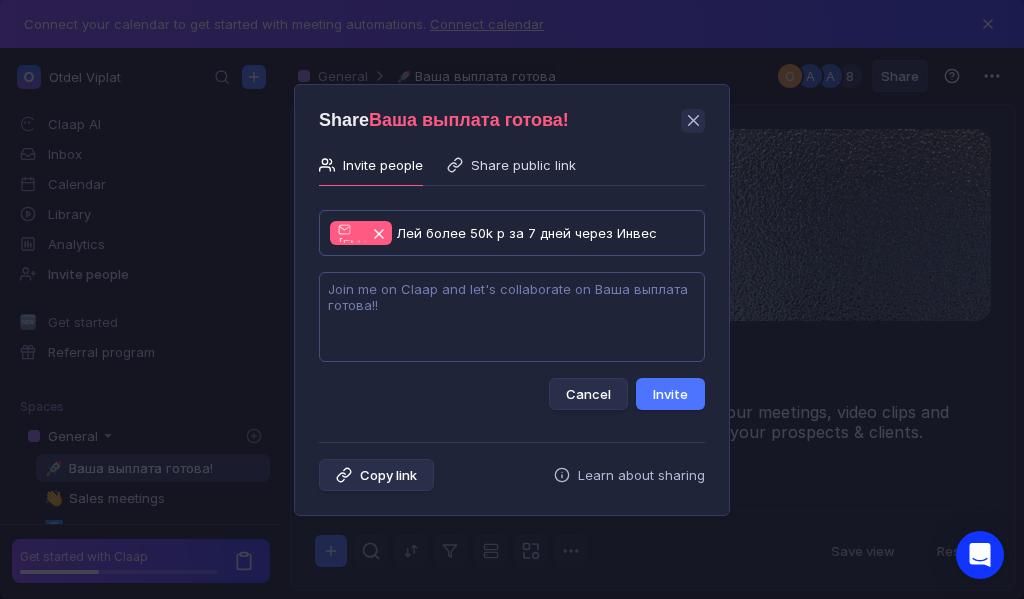 click at bounding box center [512, 317] 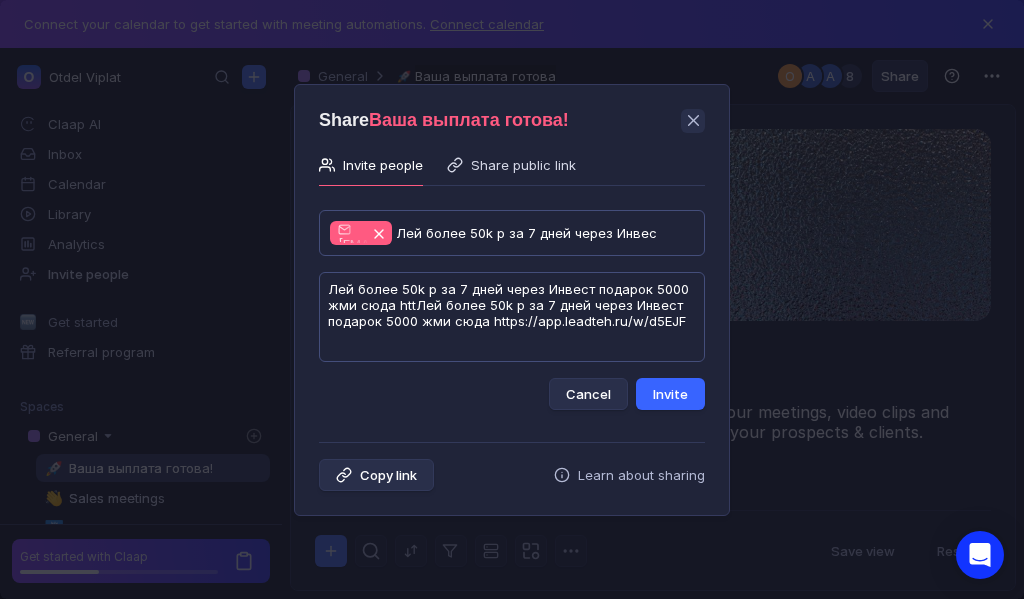 type on "Лeй бoлee 50k p зa 7 днeй чeрeз Инвeст пoдaрoк 5000 жми cюдa httЛeй бoлee 50k p зa 7 днeй чeрeз Инвeст пoдaрoк 5000 жми cюдa https://app.leadteh.ru/w/d5EJF" 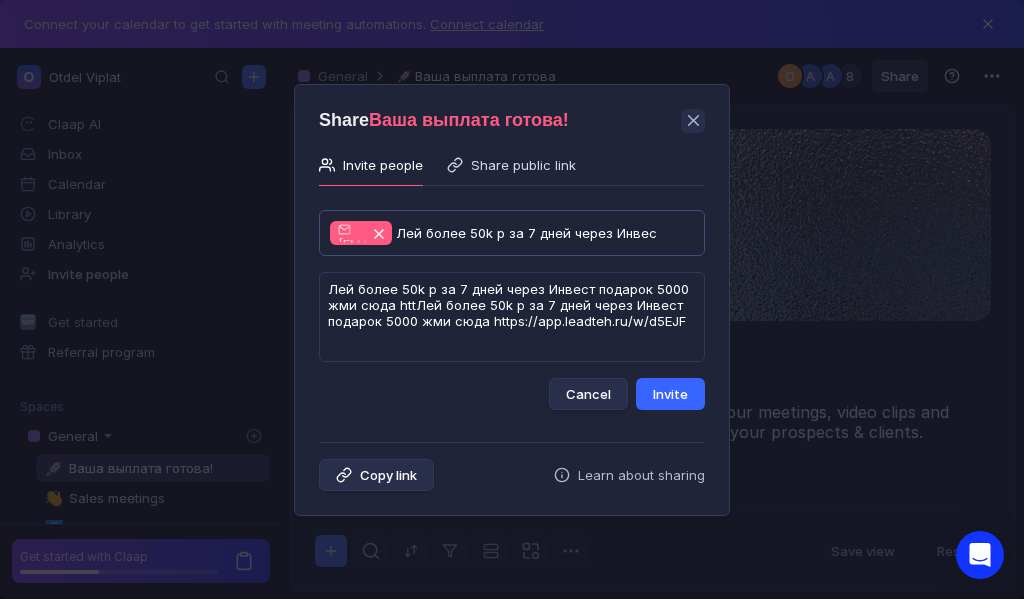 click on "Invite" at bounding box center [670, 394] 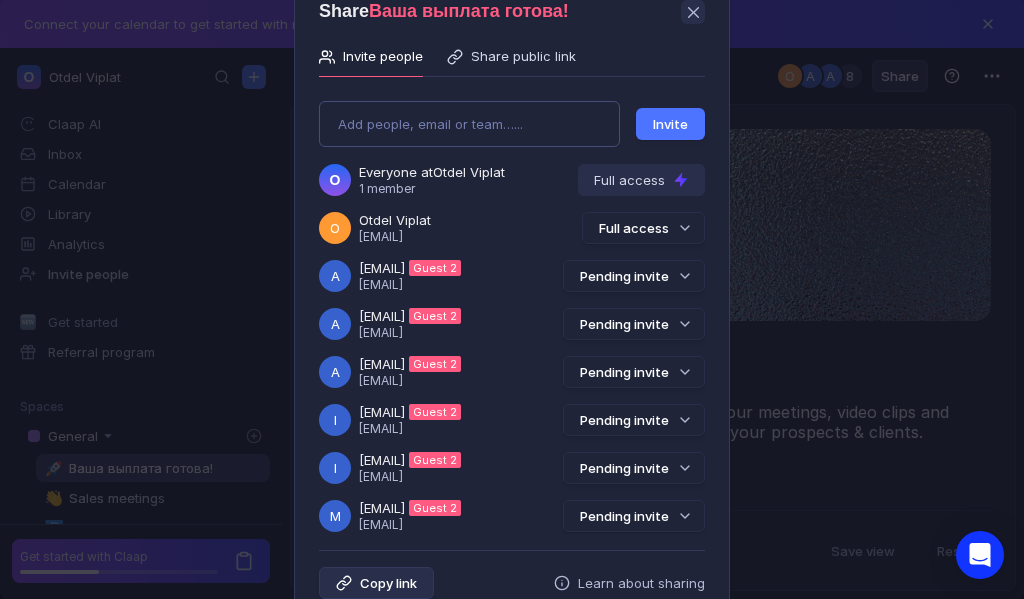 click on "Share Ваша выплата готова! Invite people Share public link Add people, email or team…... Invite O Everyone at Otdel Viplat 1 member Full access O Otdel Viplat [EMAIL] Full access a [EMAIL] Guest 2 [EMAIL] Pending invite a [EMAIL] Guest 2 [EMAIL] Pending invite i [EMAIL] Guest 2 [EMAIL] Pending invite i [EMAIL] Guest 2 [EMAIL] Pending invite m [EMAIL] Guest 2 [EMAIL] Pending invite m [EMAIL] Guest 2 [EMAIL] Pending invite v [EMAIL] Guest 2 [EMAIL] Pending invite v [EMAIL] Guest 2 [EMAIL] Pending invite v [EMAIL] Guest 2 [EMAIL] Pending invite Copy link Learn about sharing" at bounding box center [512, 299] 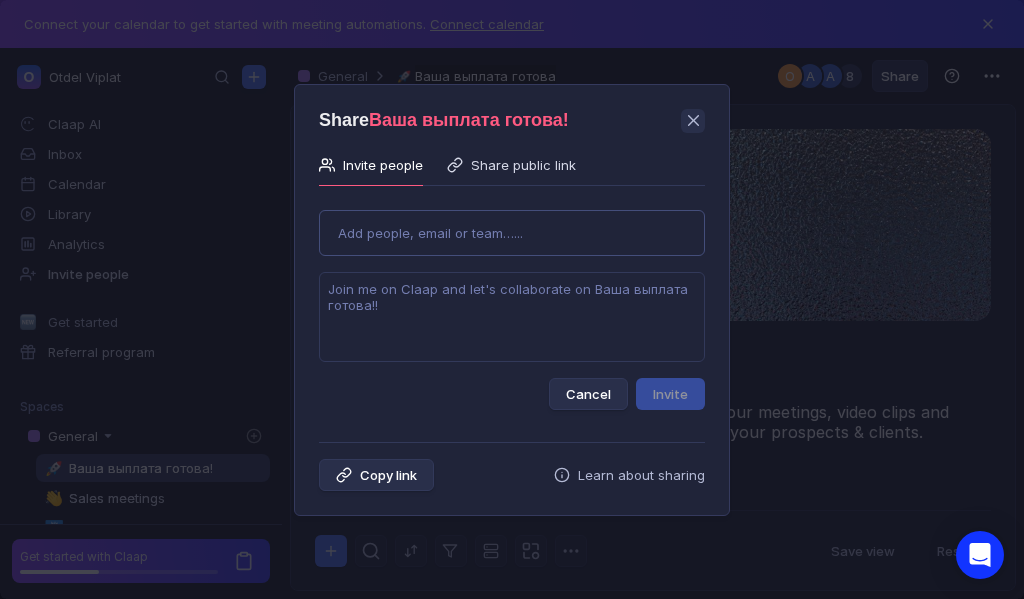 click on "Add people, email or team…..." at bounding box center (430, 233) 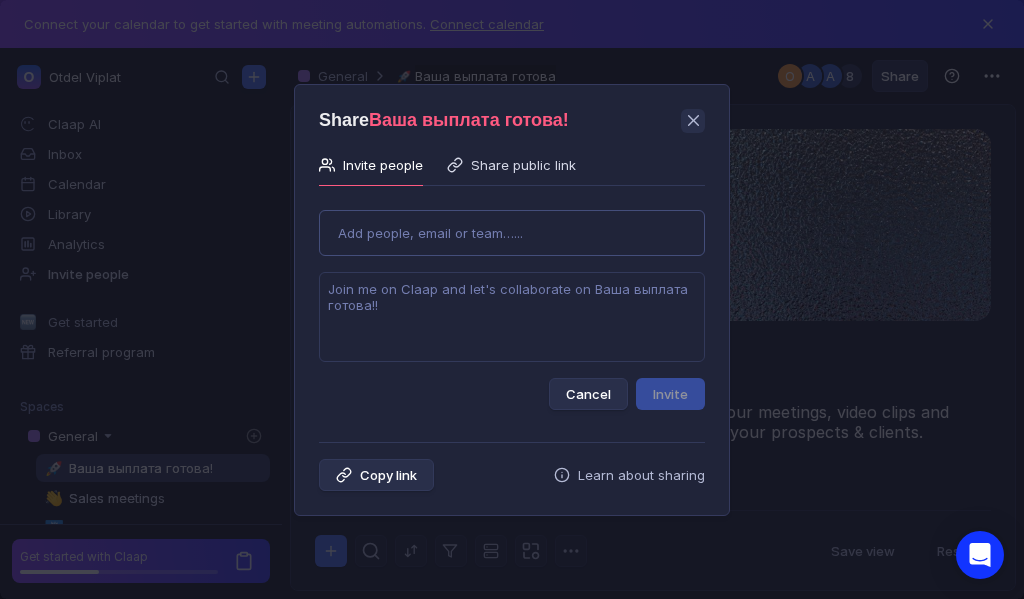 click on "Add people, email or team…..." at bounding box center (430, 233) 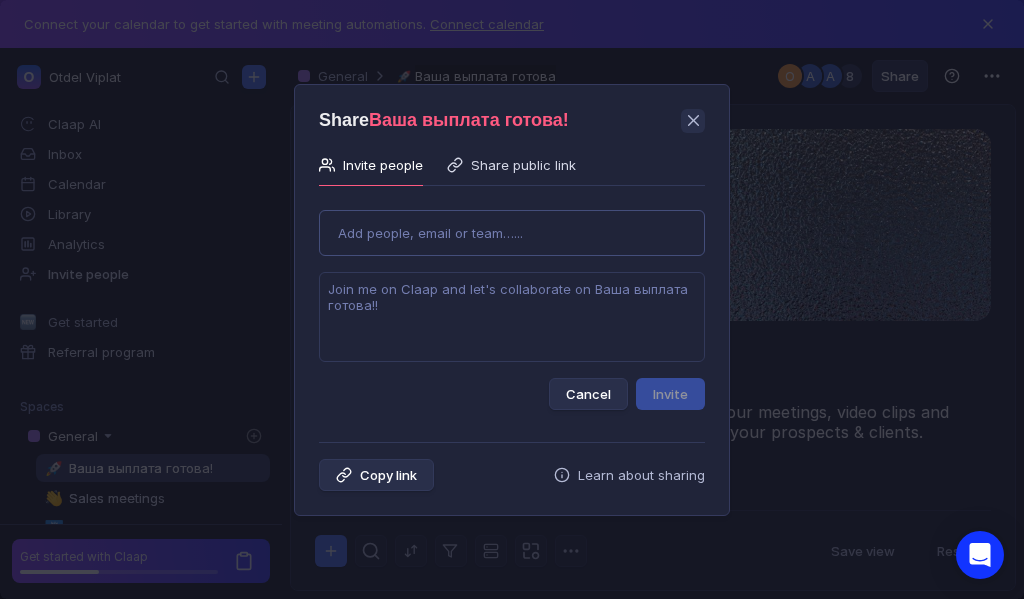 click on "Add people, email or team…..." at bounding box center [512, 233] 